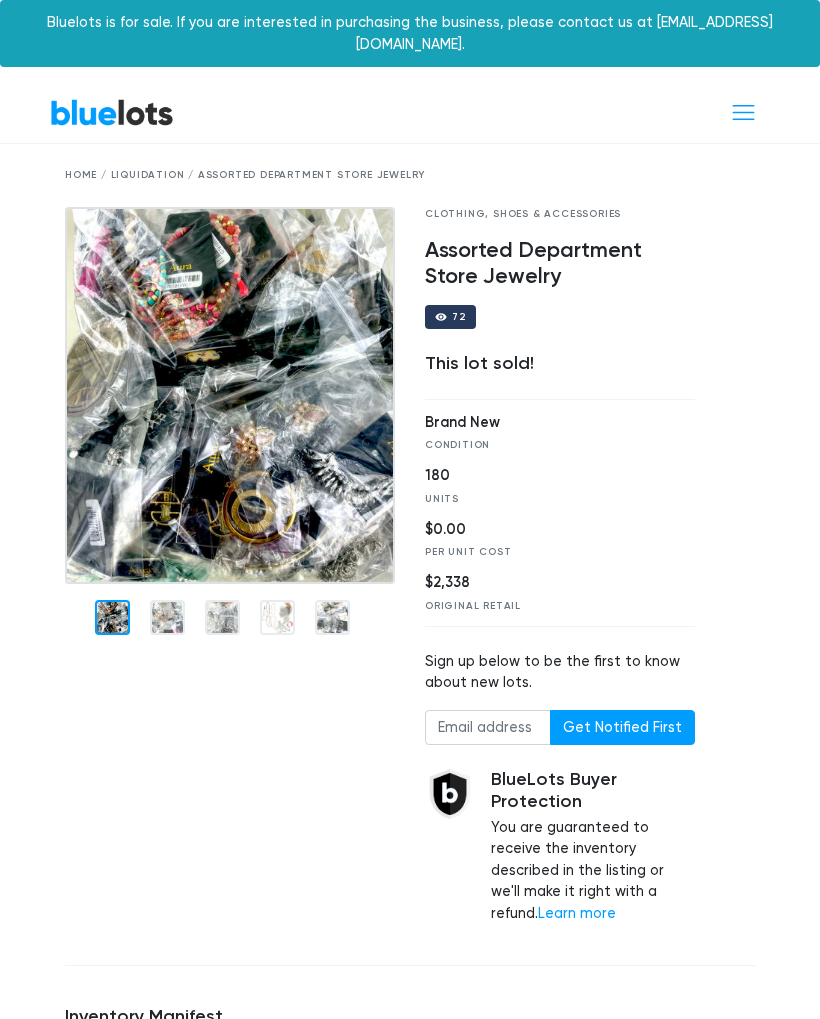 scroll, scrollTop: 0, scrollLeft: 0, axis: both 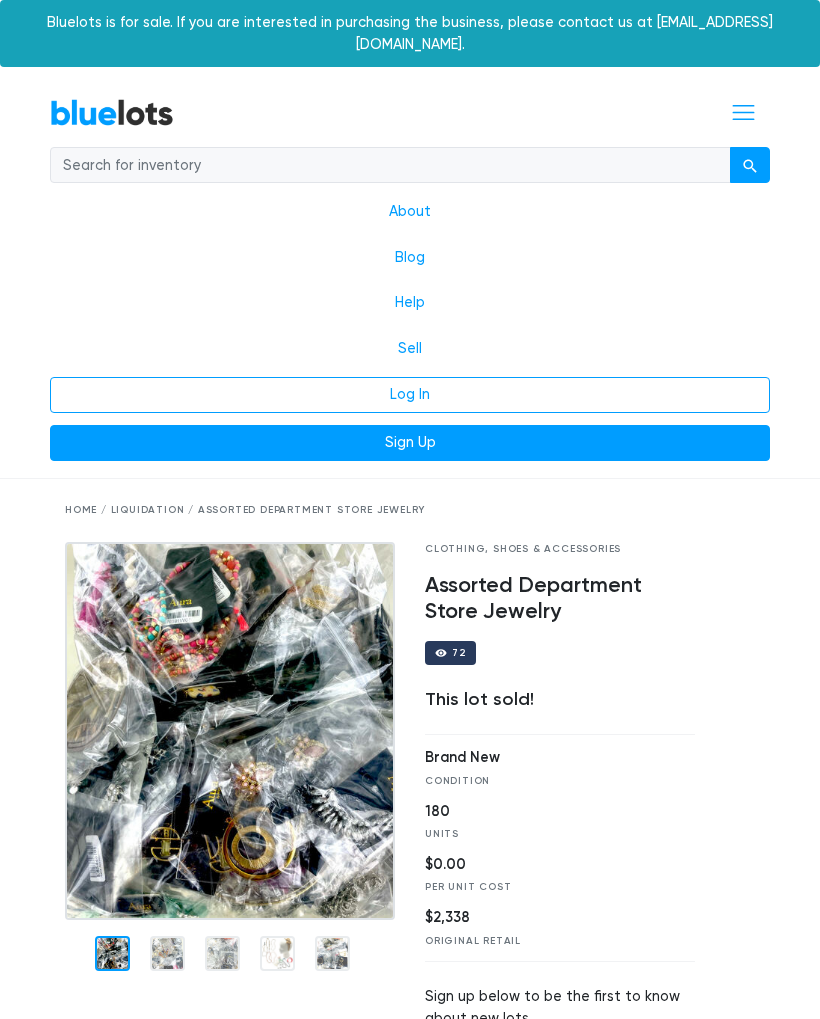 click on "Log In" at bounding box center [410, 395] 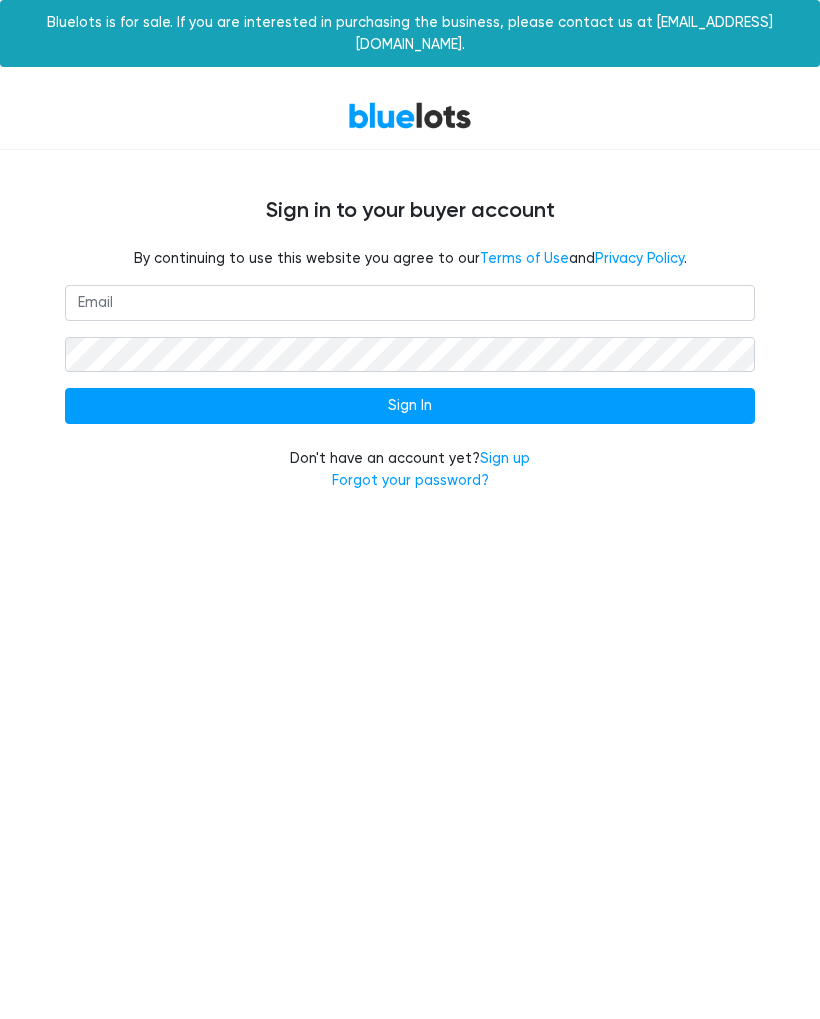 scroll, scrollTop: 0, scrollLeft: 0, axis: both 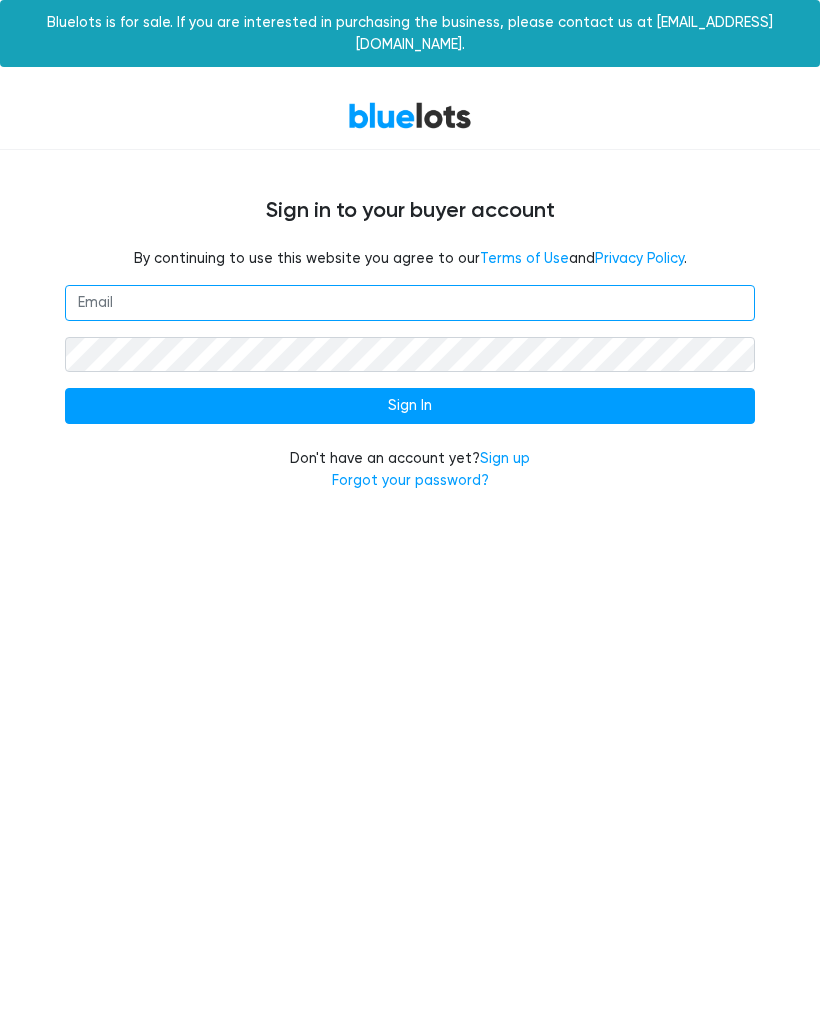 click at bounding box center [410, 303] 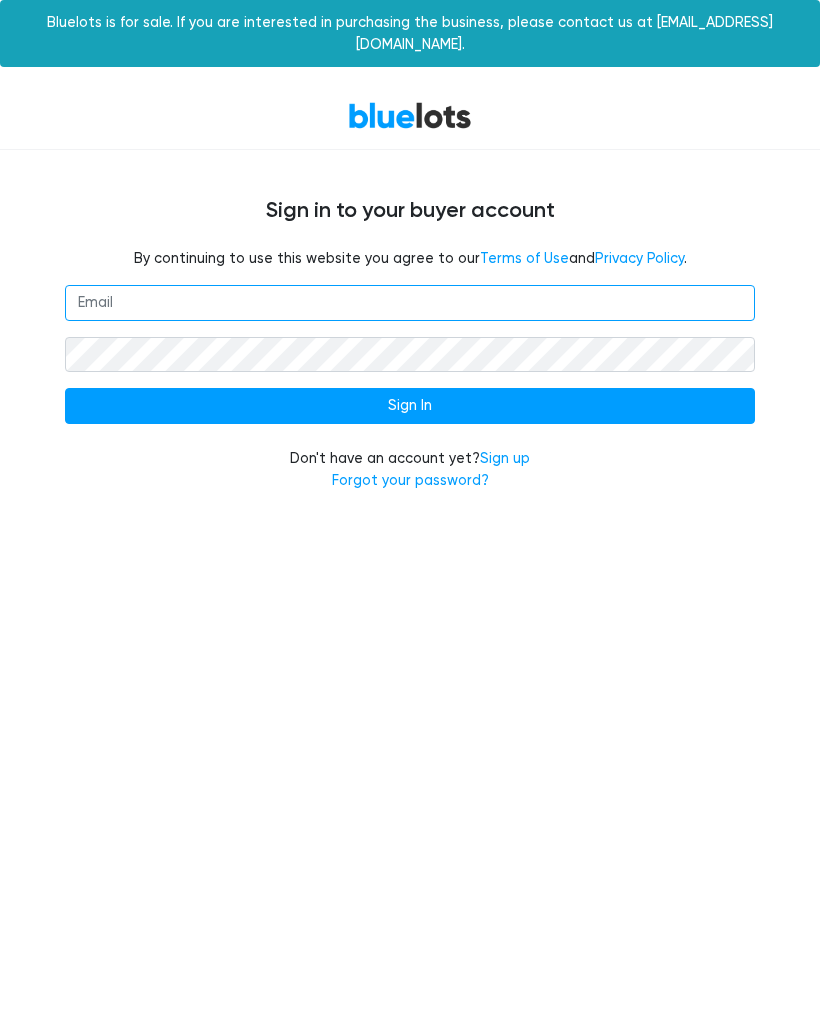type on "ezbk24@outlook.com" 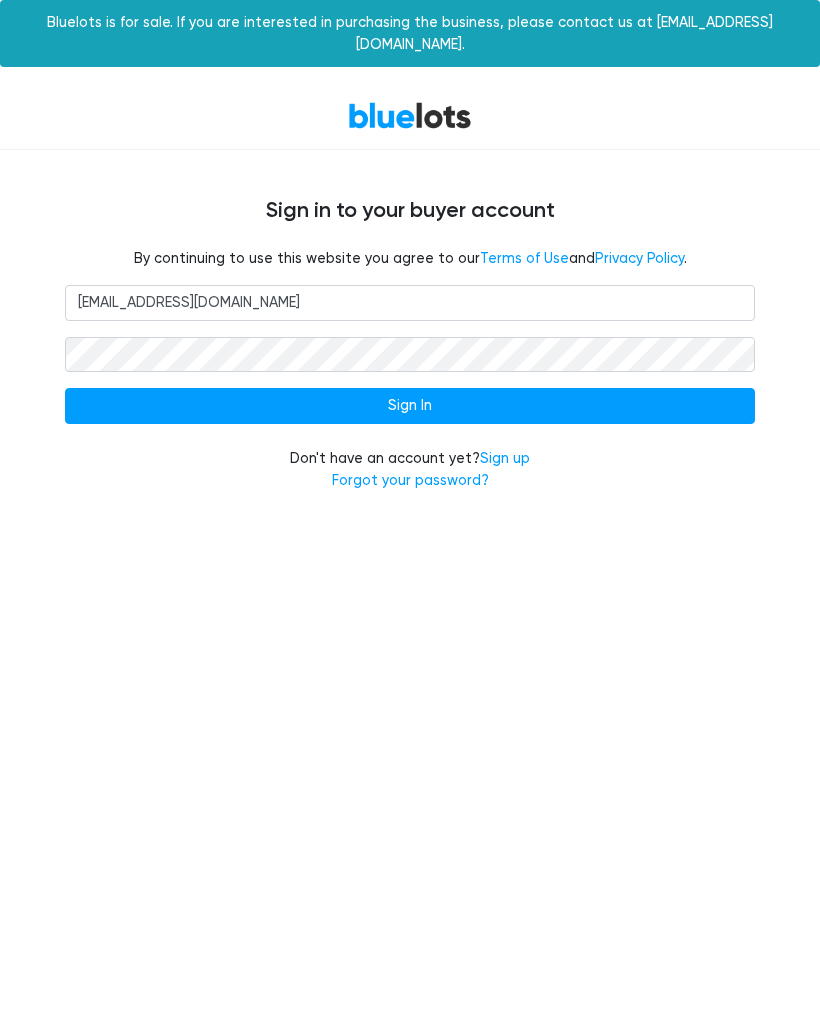 click on "Sign In" at bounding box center (410, 406) 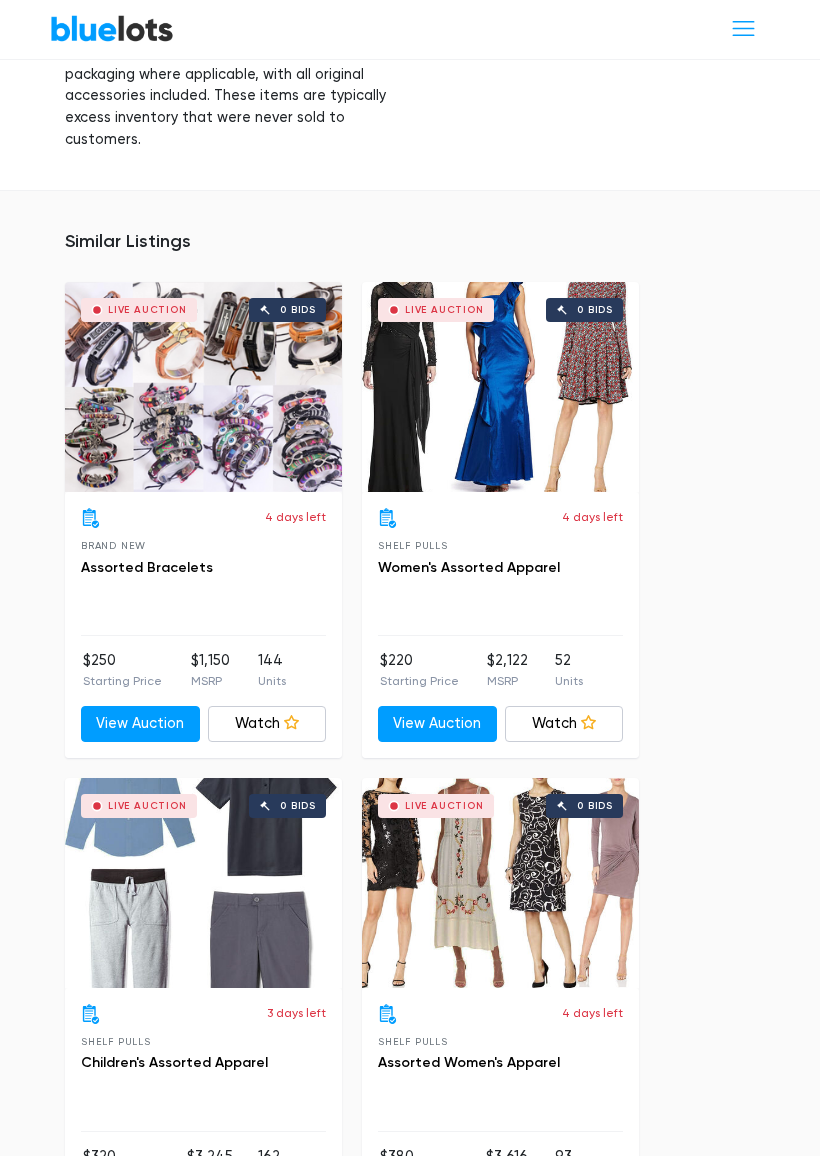 scroll, scrollTop: 1516, scrollLeft: 0, axis: vertical 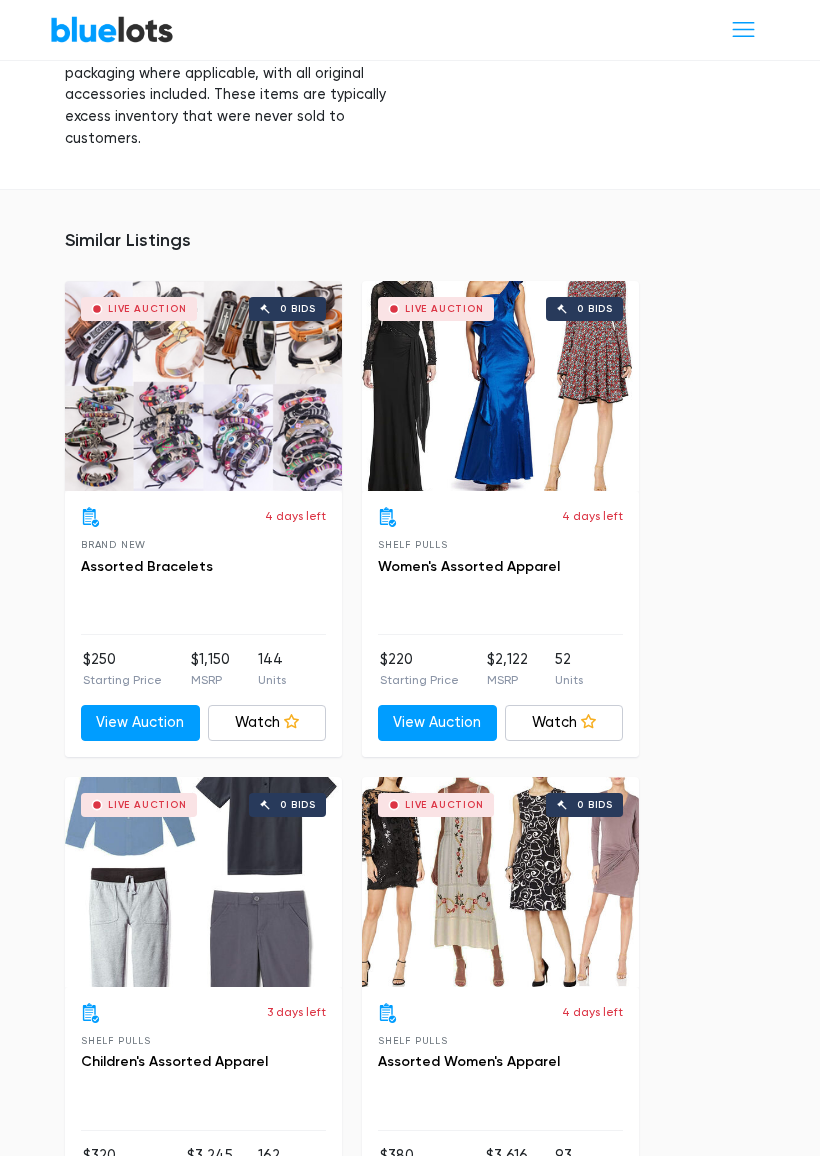 click on "Live Auction
0 bids" at bounding box center [203, 882] 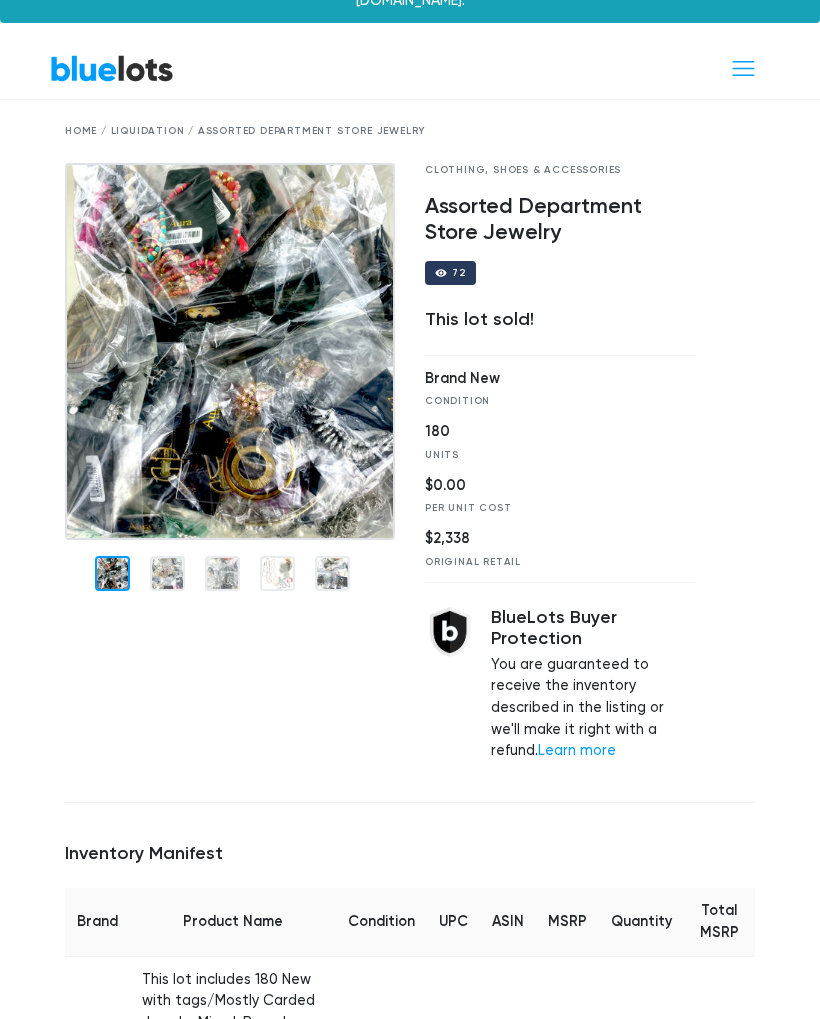 scroll, scrollTop: 0, scrollLeft: 0, axis: both 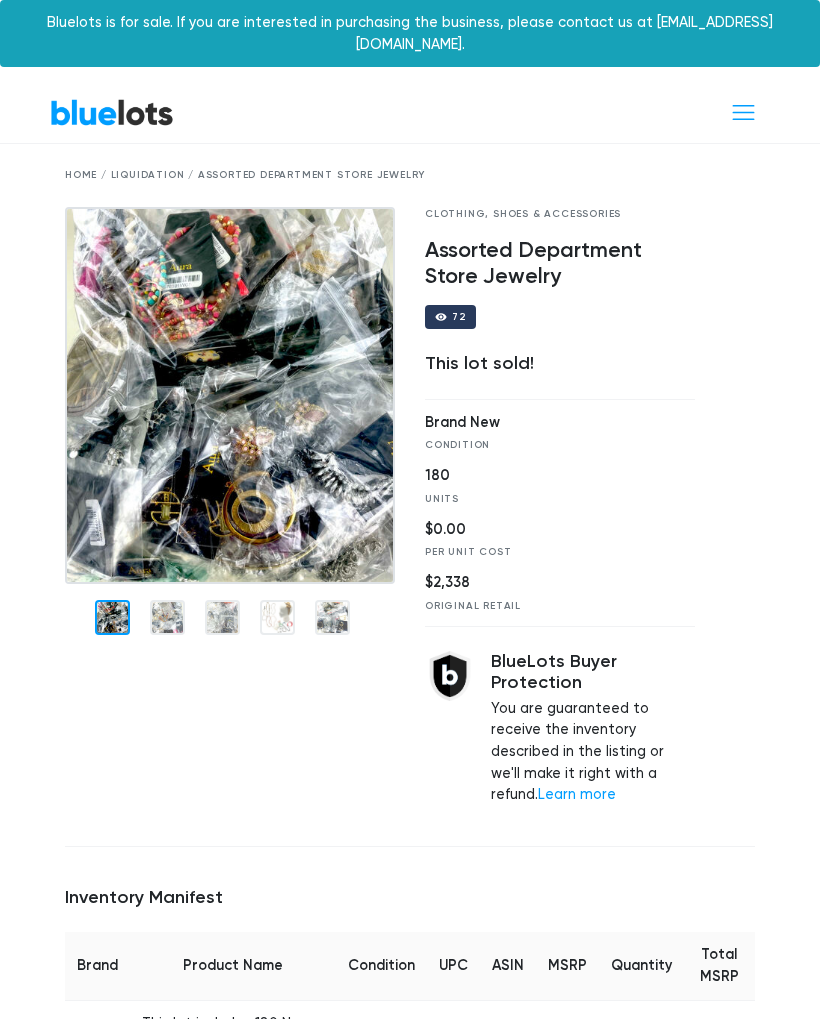 click at bounding box center (743, 112) 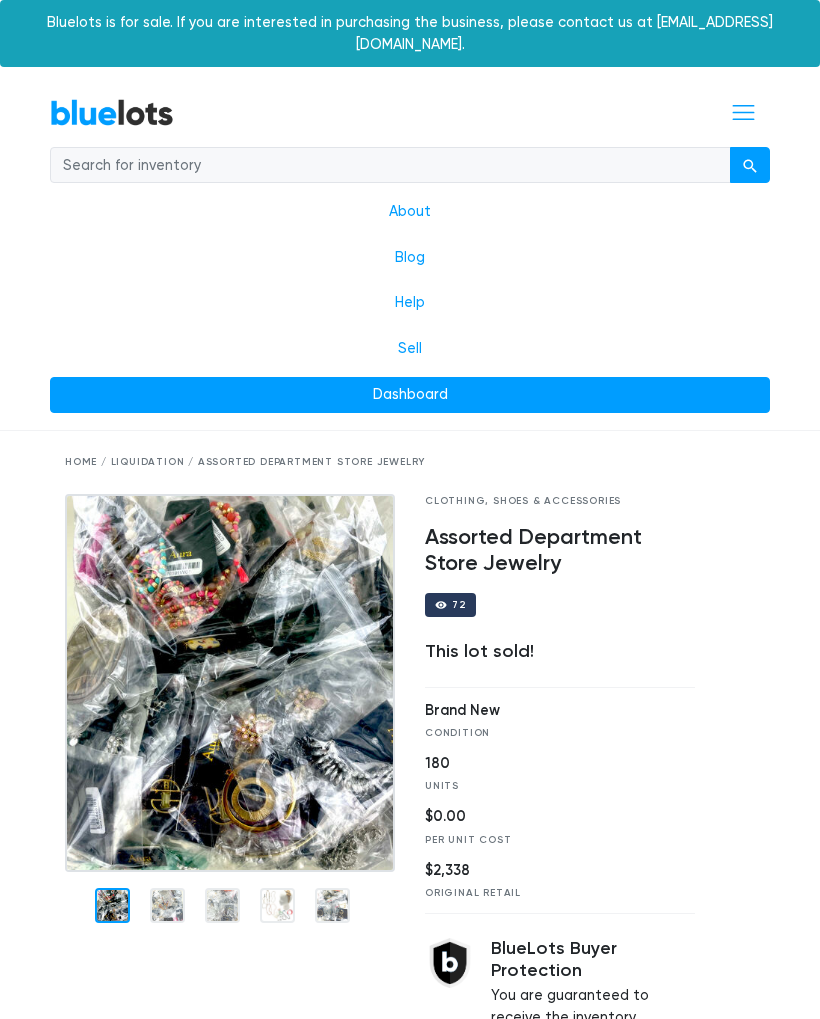 click on "Dashboard" at bounding box center [410, 395] 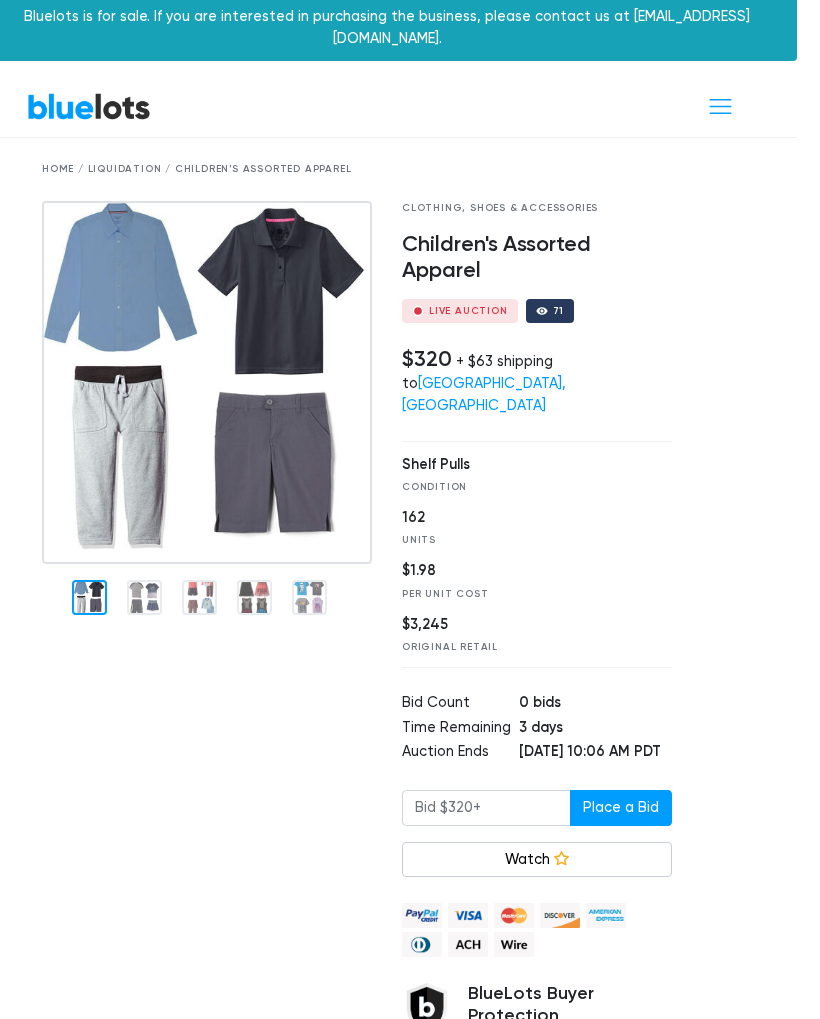 scroll, scrollTop: 6, scrollLeft: 23, axis: both 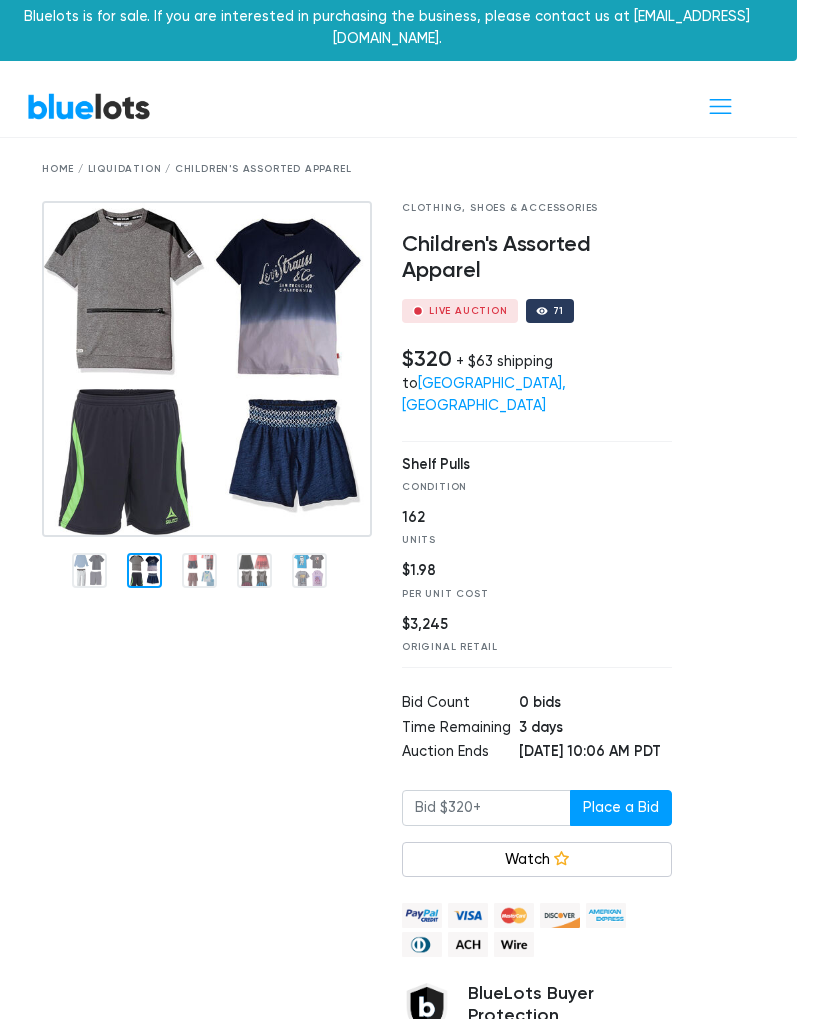 click at bounding box center [207, 700] 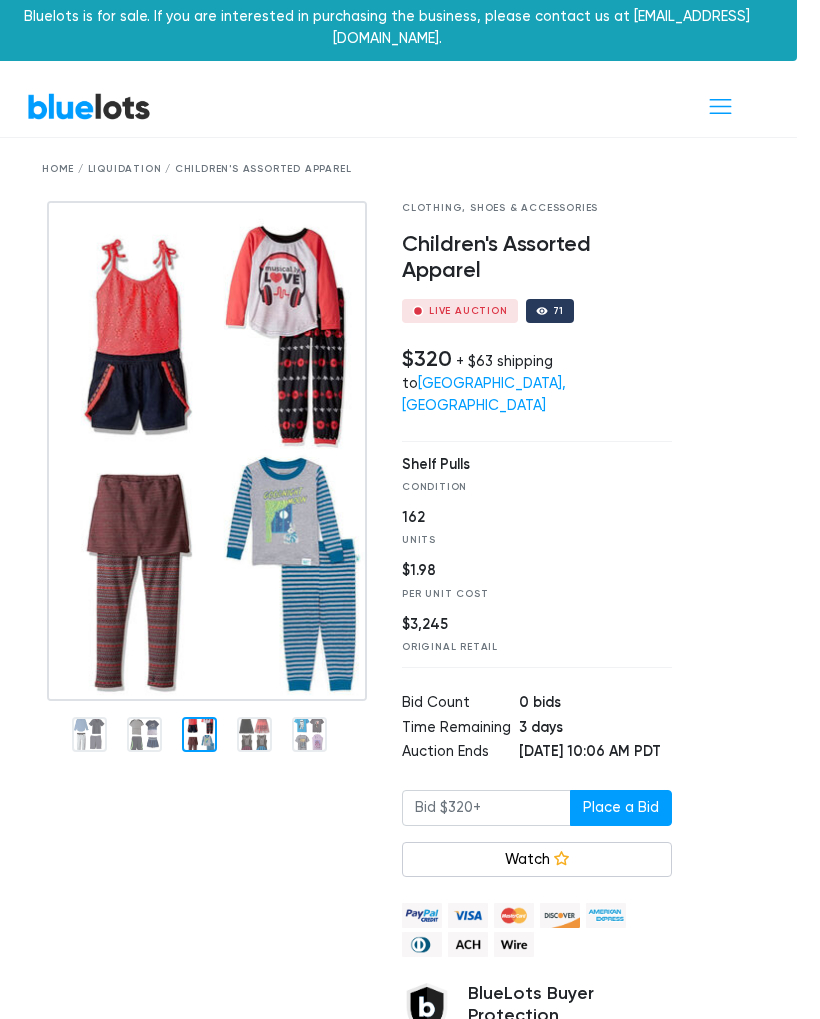 click at bounding box center (206, 451) 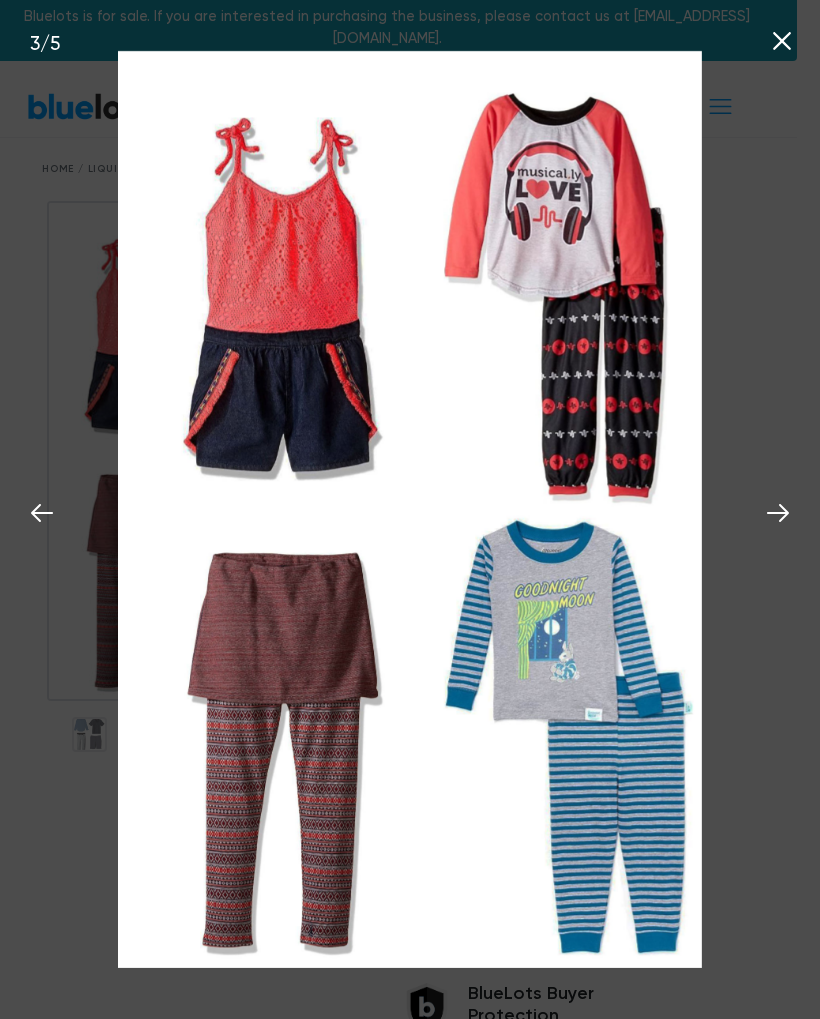 click at bounding box center [778, 510] 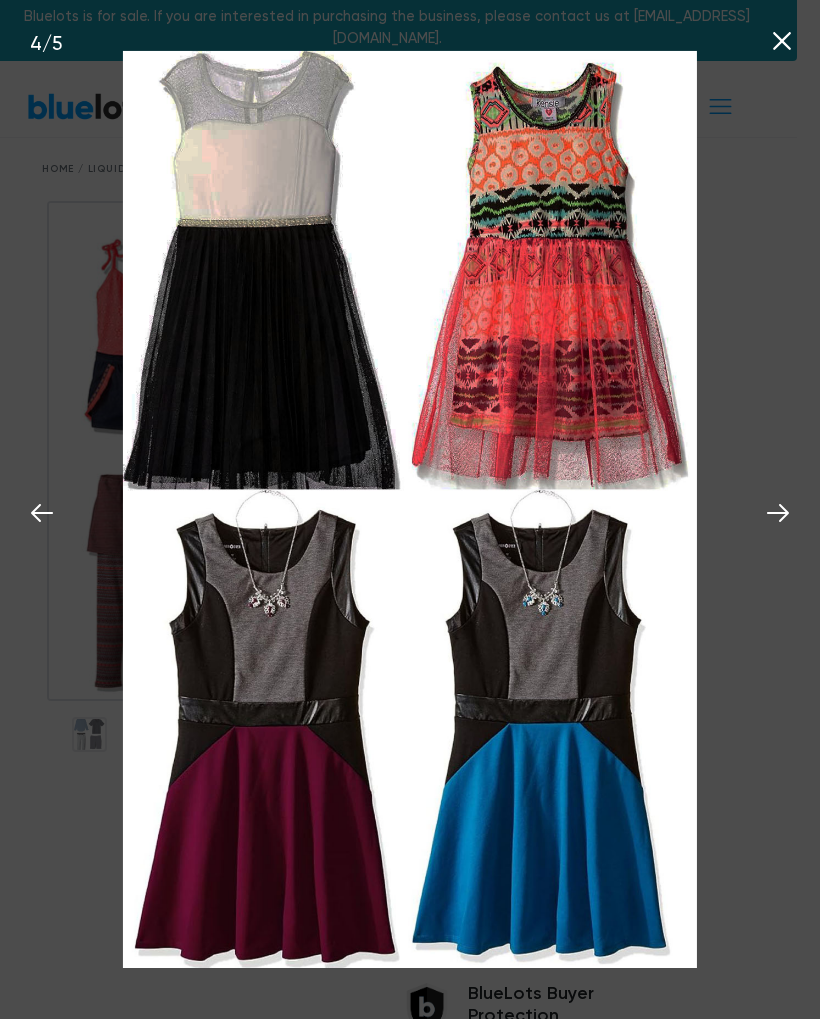 click 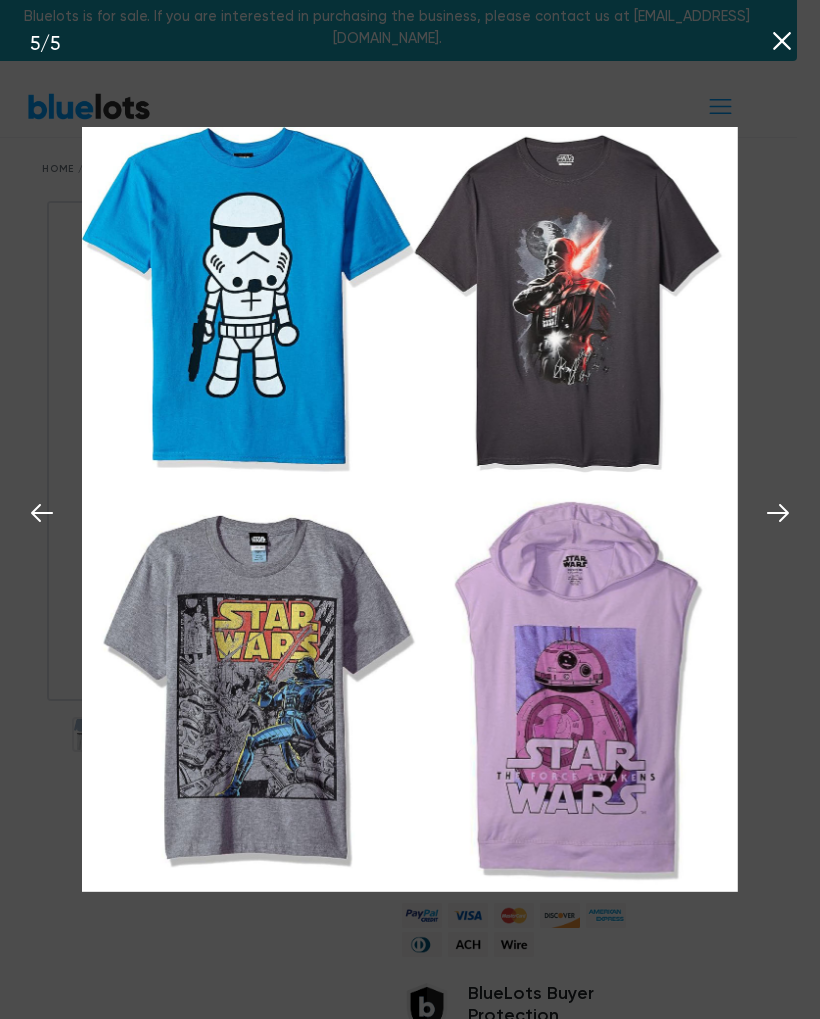 click 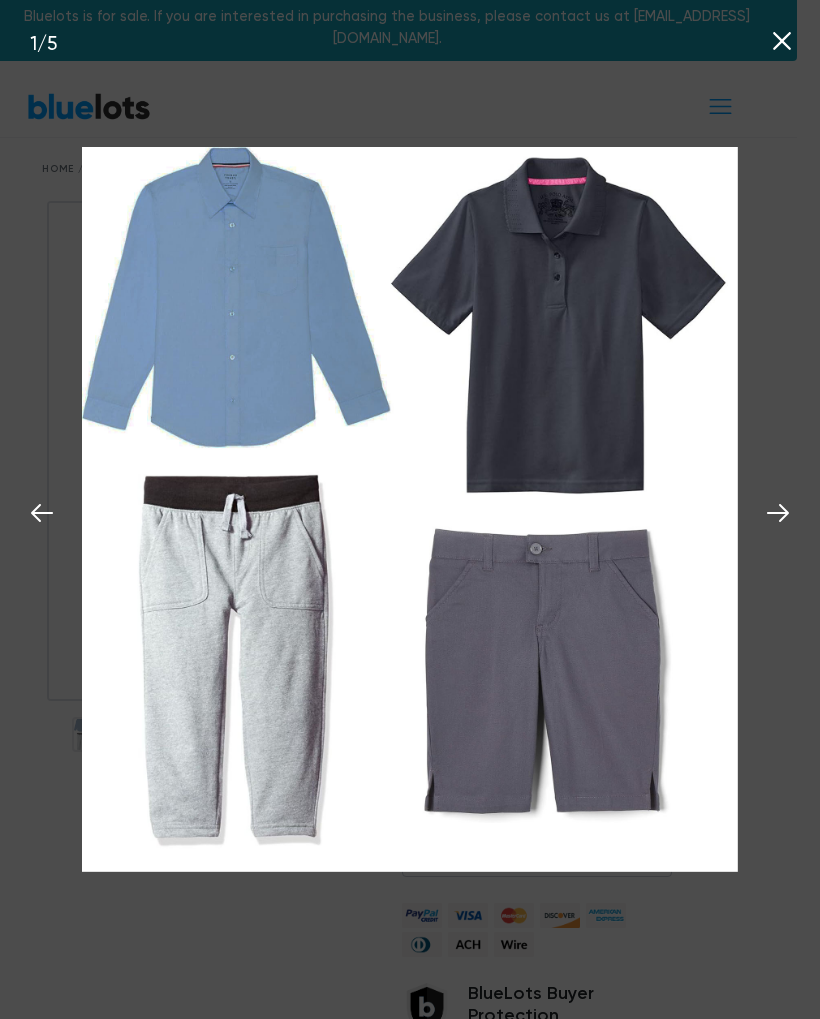 click at bounding box center [778, 510] 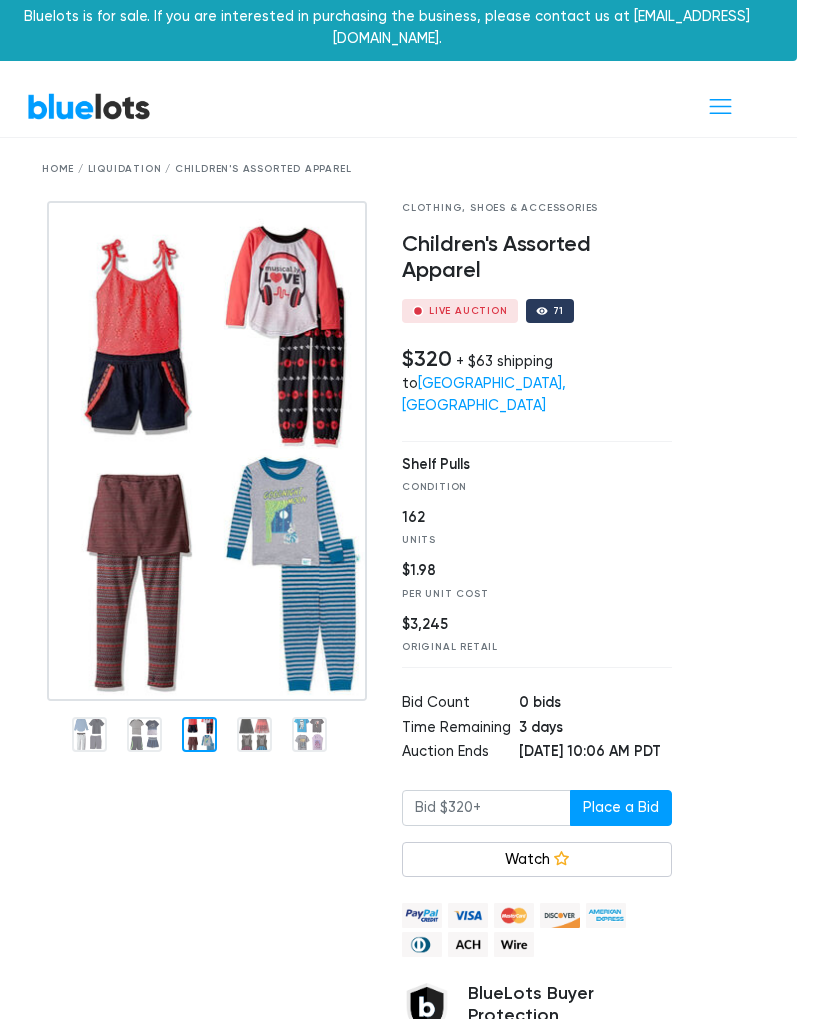 click on "Bluelots is for sale. If you are interested in purchasing the business, please contact us at support@bluelots.com.
BlueLots
About
Blog
Help
Sell
Dashboard
Home / Liquidation / Children's Assorted Apparel
Clothing, Shoes & Accessories
Children's Assorted Apparel
Live Auction
71
$320
+ $63 shipping to   Monroeville, PA" at bounding box center [387, 9250] 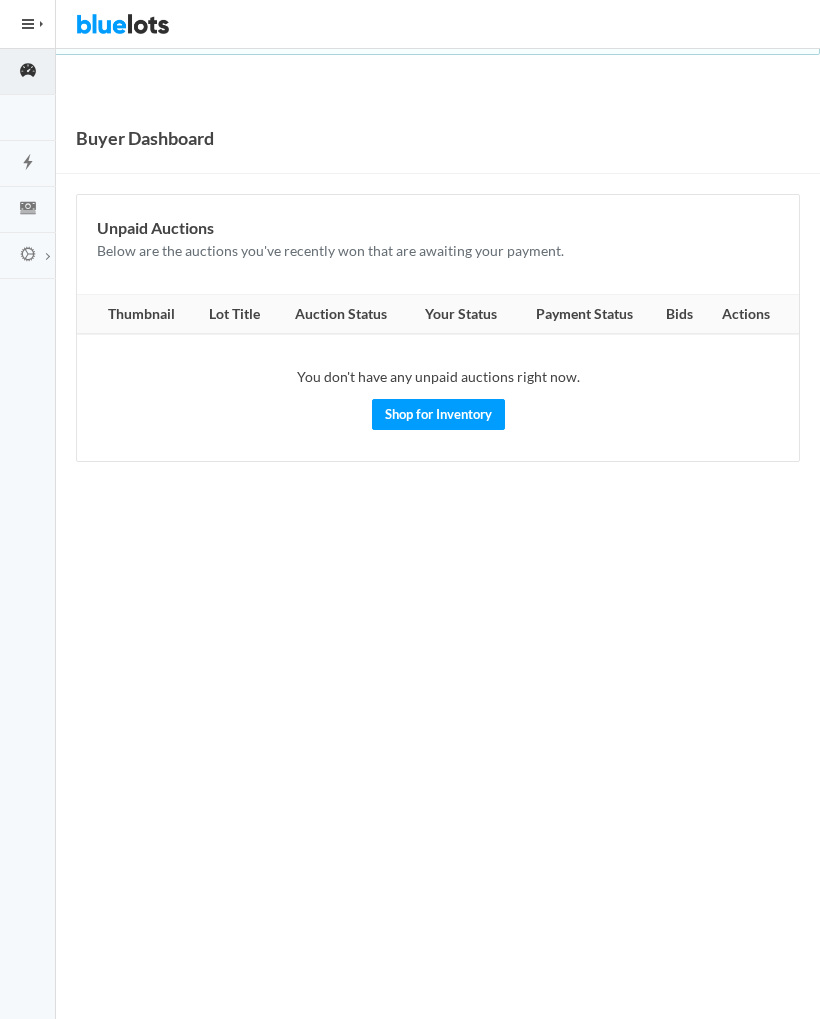 scroll, scrollTop: 0, scrollLeft: 0, axis: both 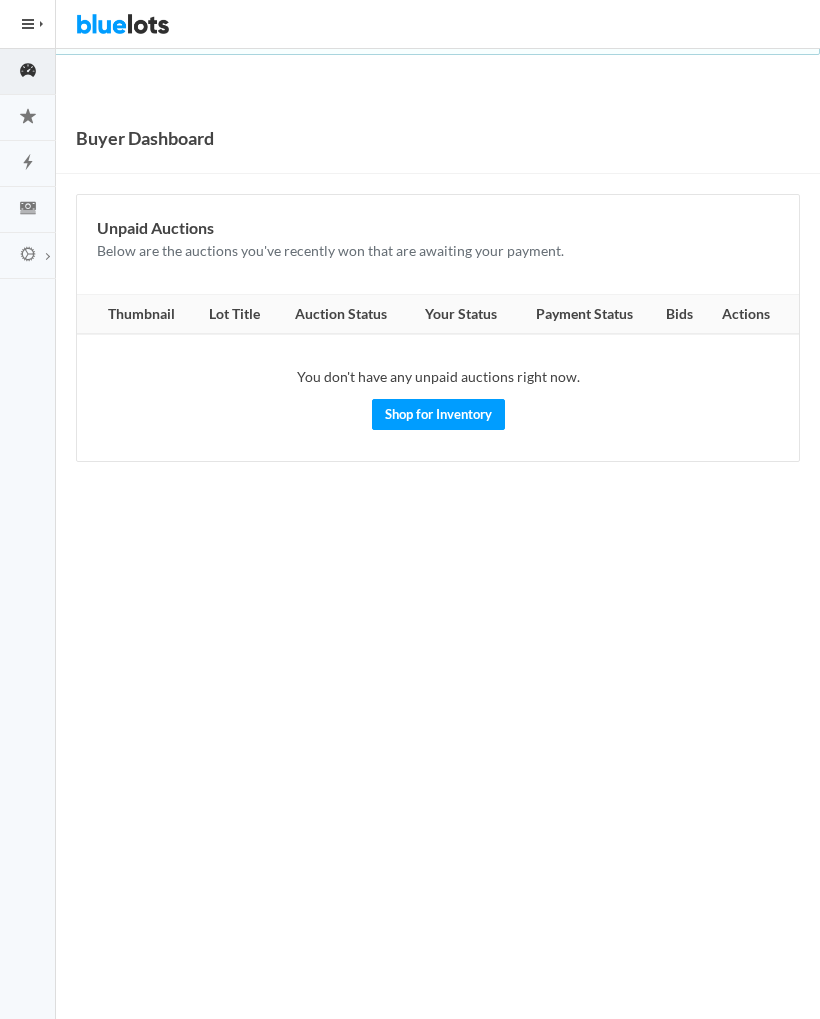 click on "Your Status" at bounding box center (461, 315) 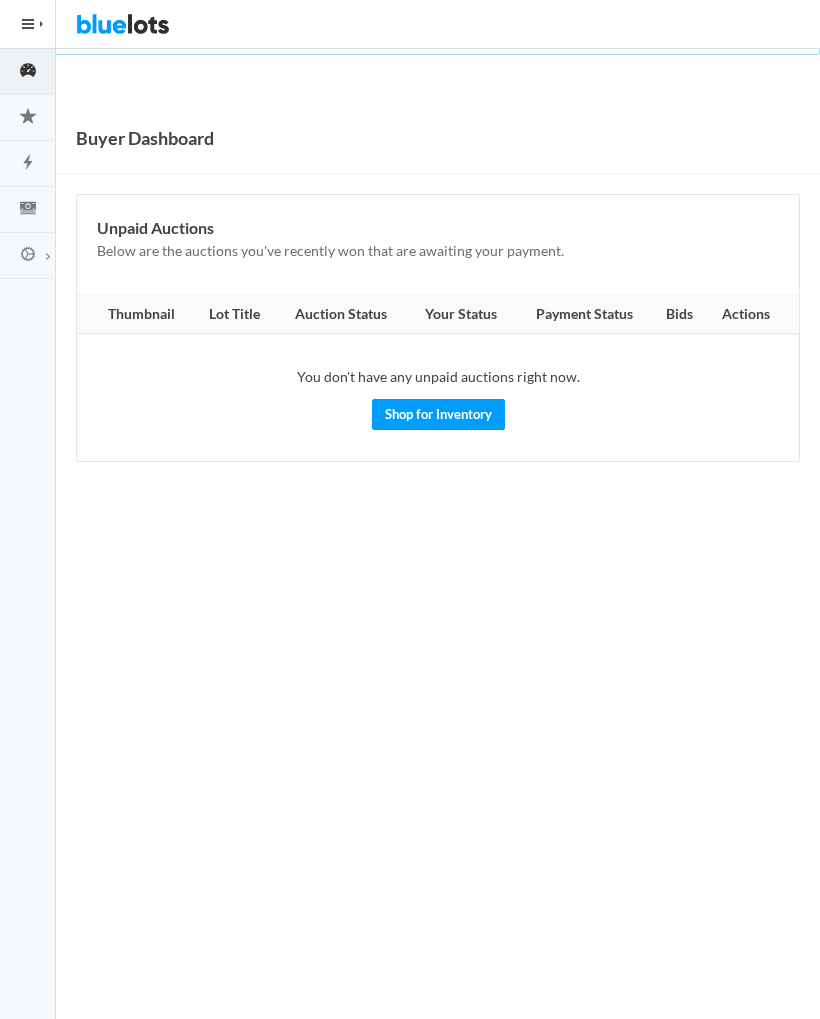 click on "Your Status" at bounding box center [461, 315] 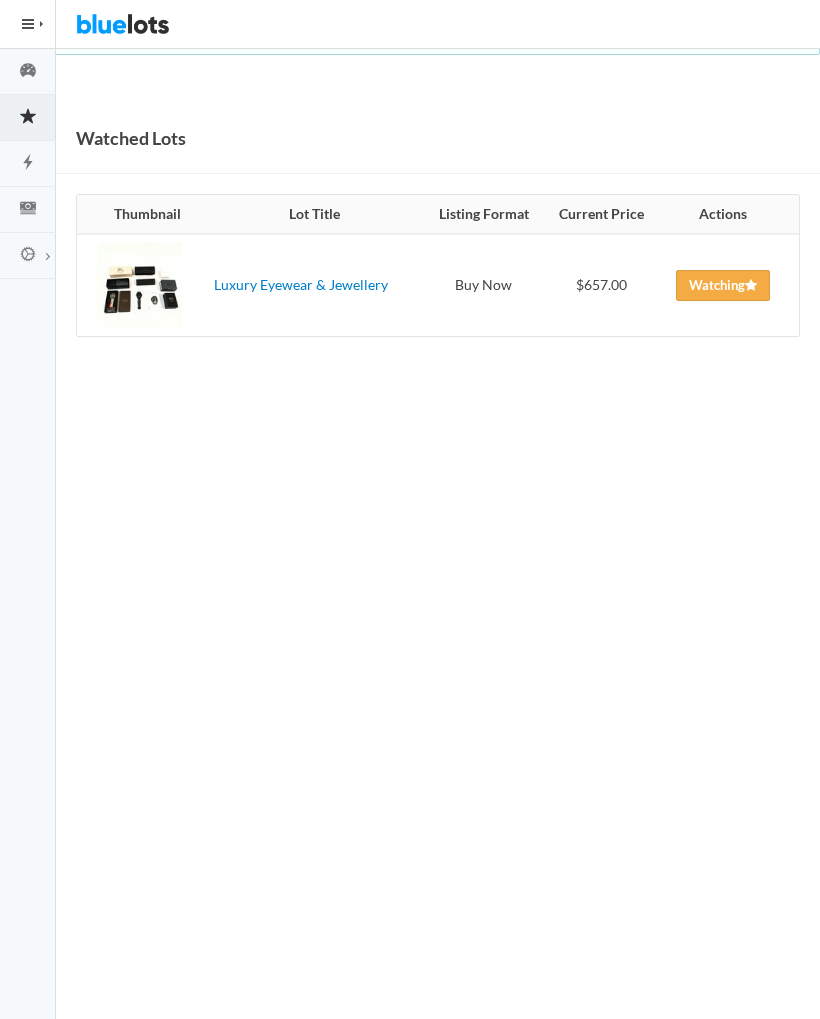 scroll, scrollTop: 0, scrollLeft: 0, axis: both 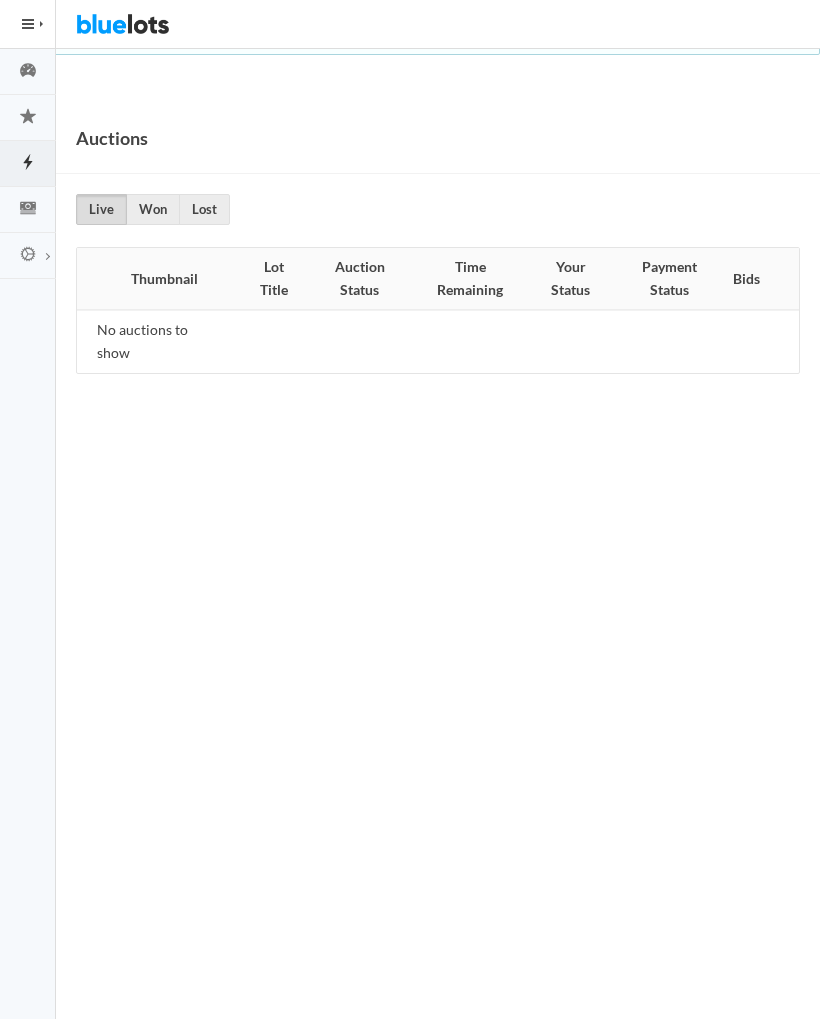 click 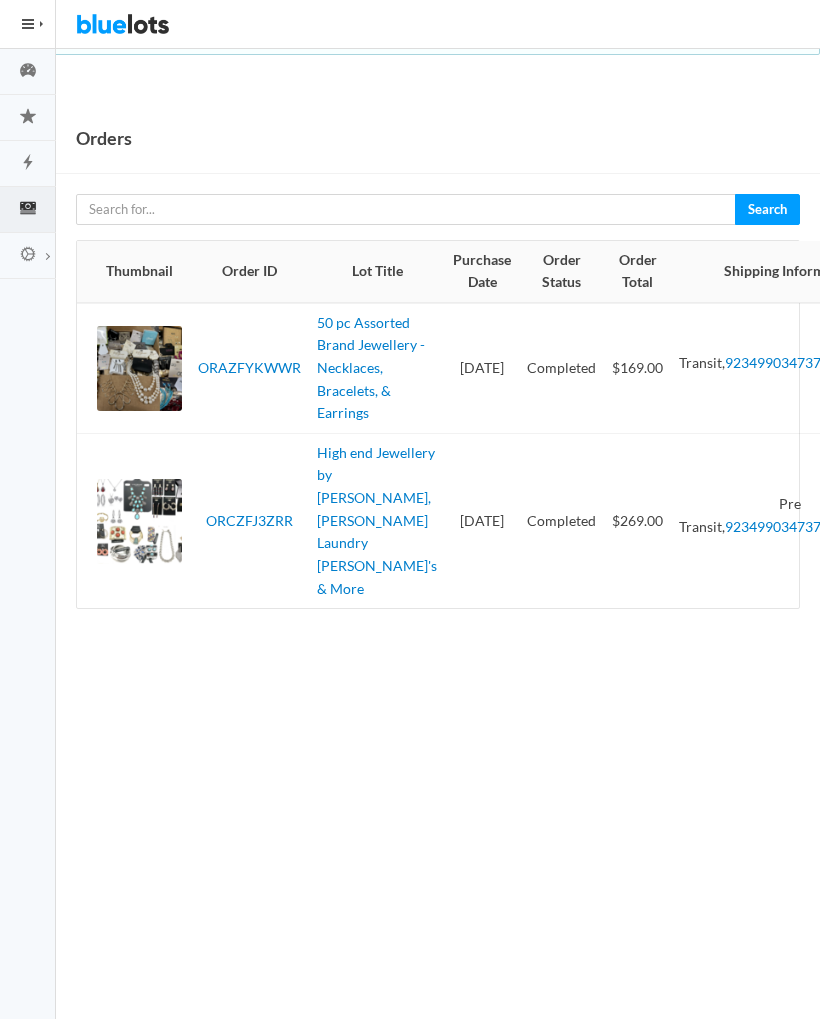 scroll, scrollTop: 0, scrollLeft: 0, axis: both 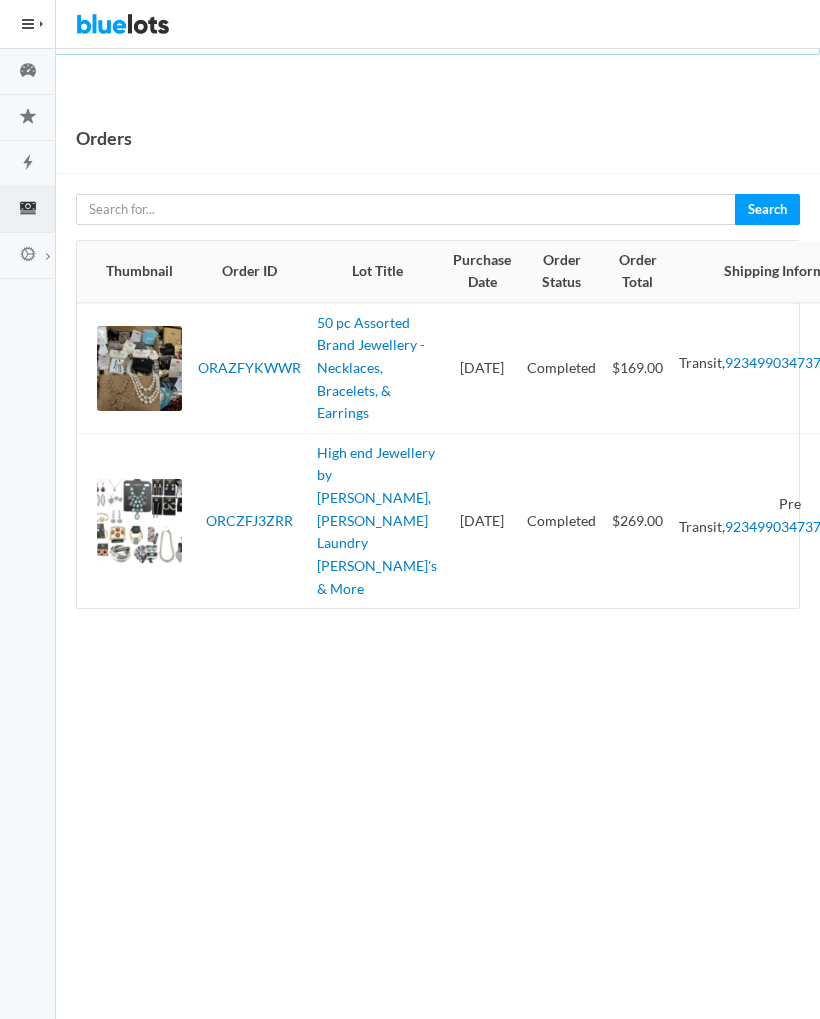 click on "9234990347375200464304" at bounding box center [813, 362] 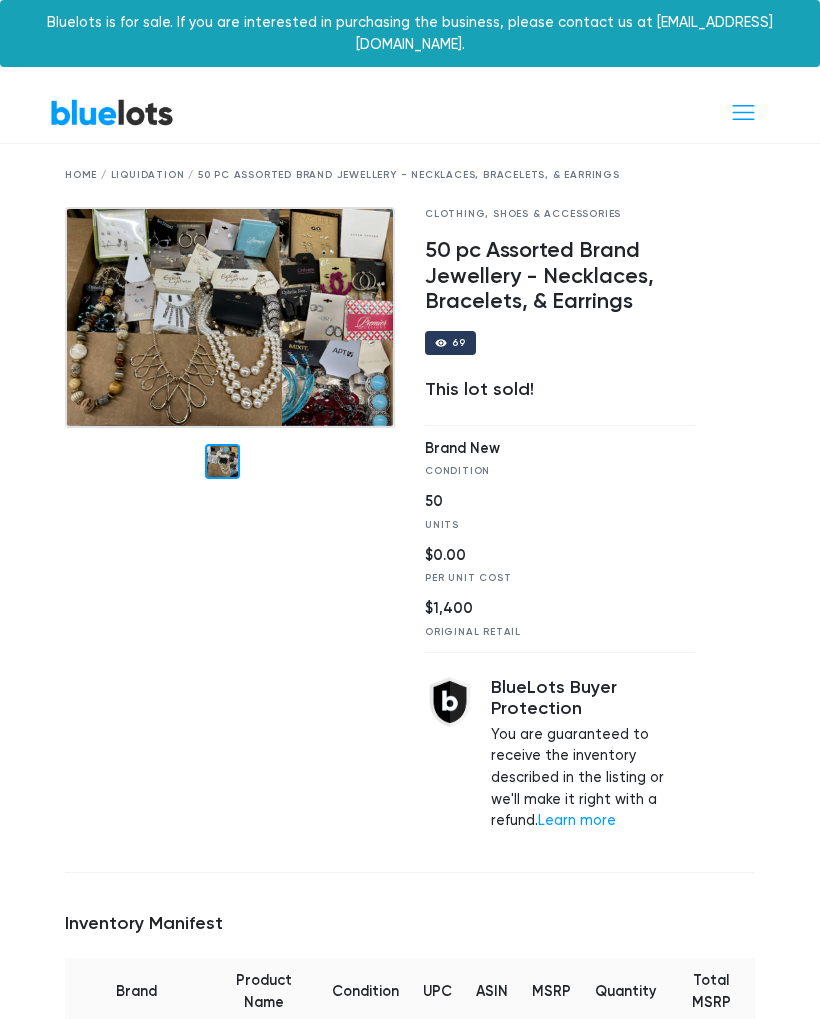 scroll, scrollTop: 0, scrollLeft: 0, axis: both 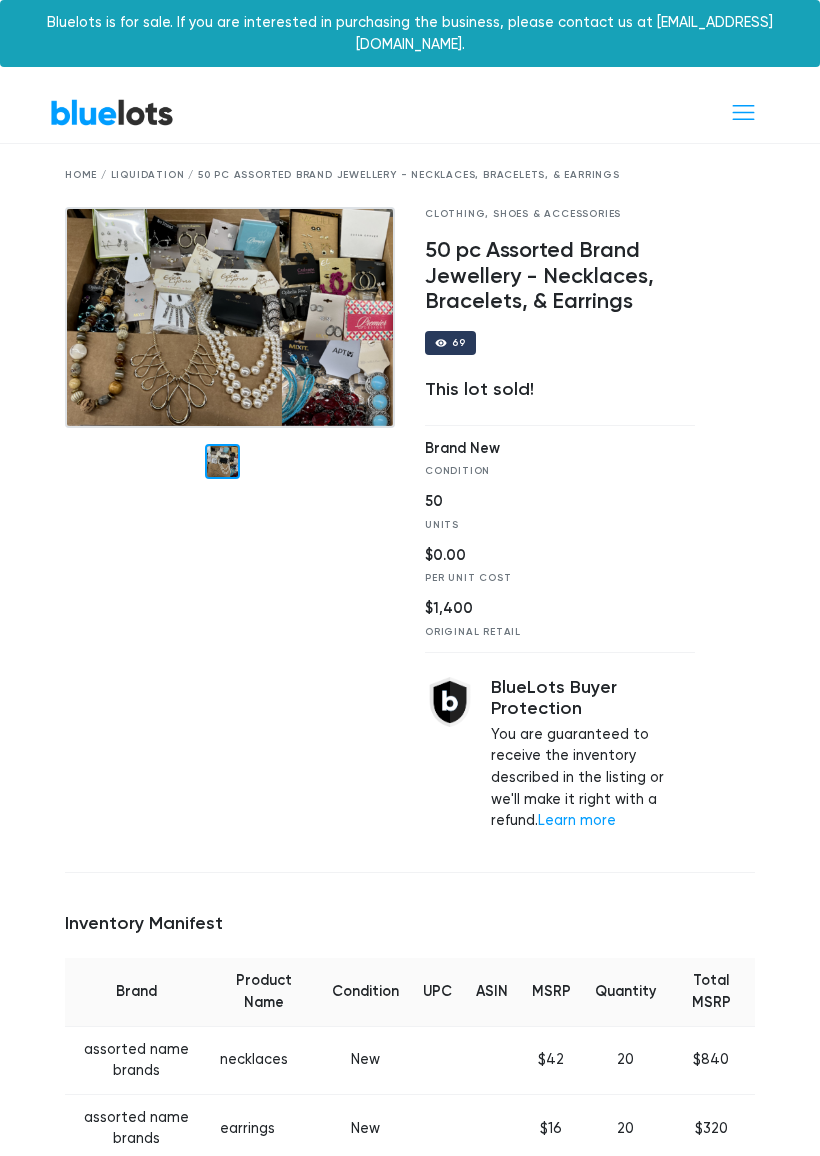 click at bounding box center [230, 318] 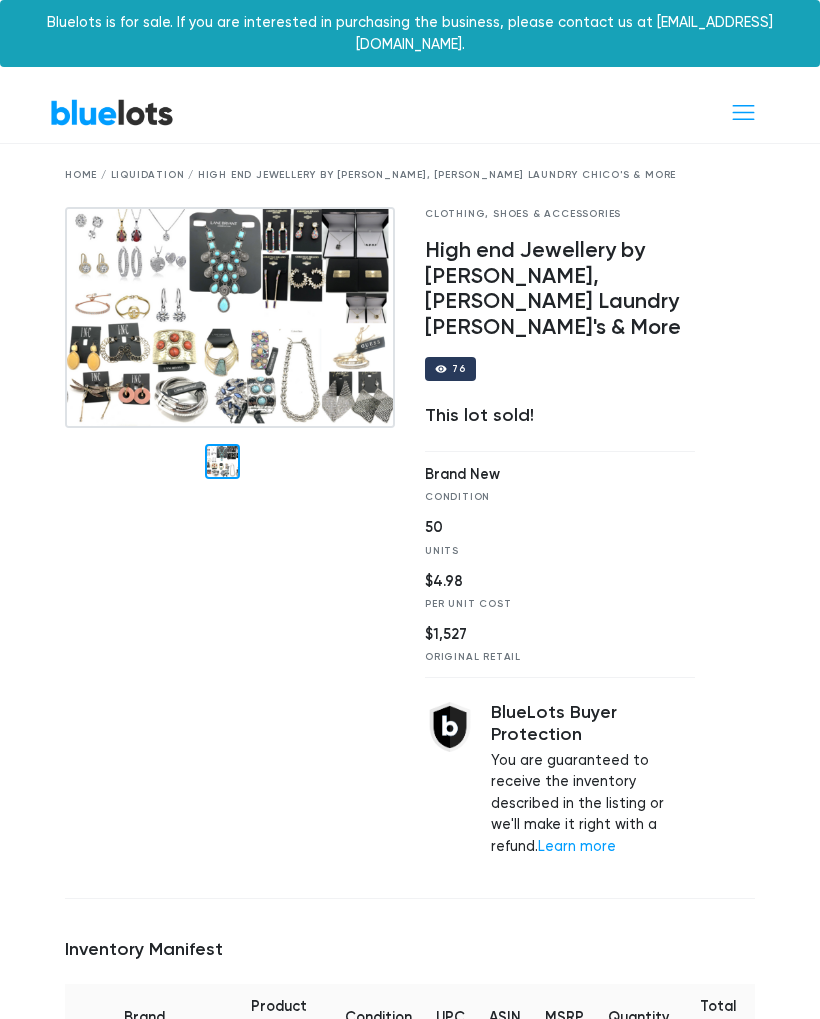 scroll, scrollTop: 0, scrollLeft: 0, axis: both 